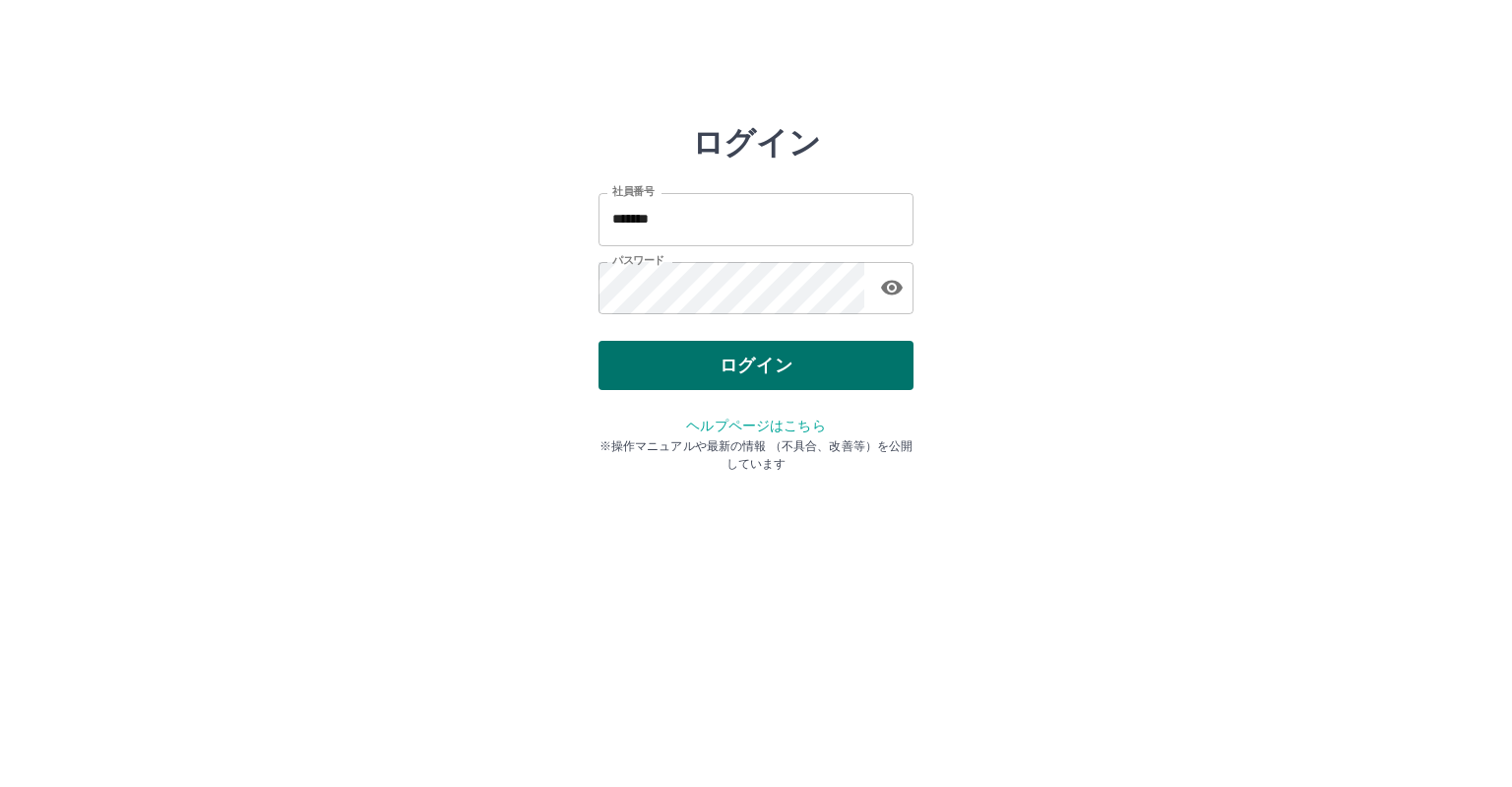 scroll, scrollTop: 0, scrollLeft: 0, axis: both 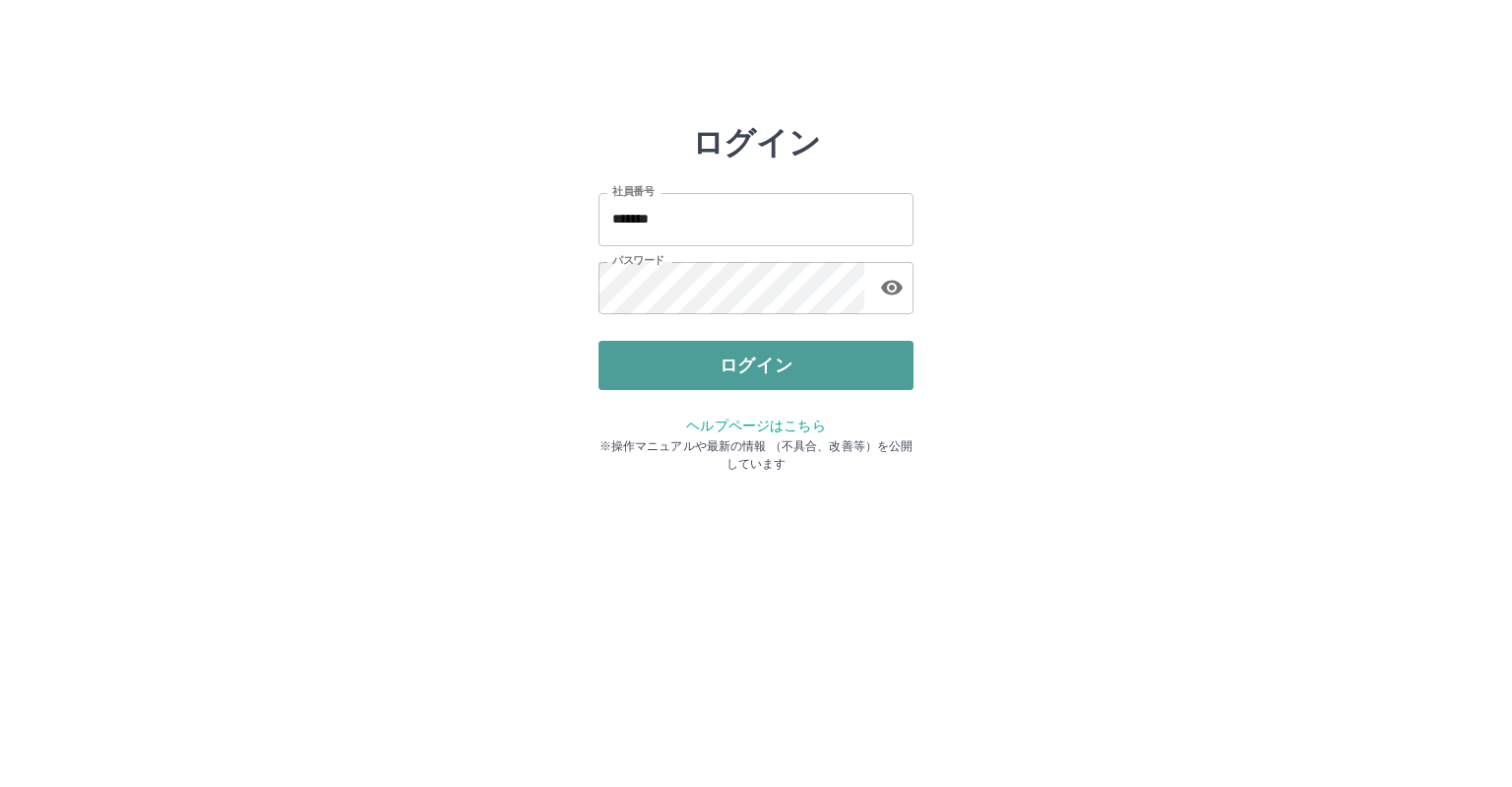 click on "ログイン" at bounding box center (756, 365) 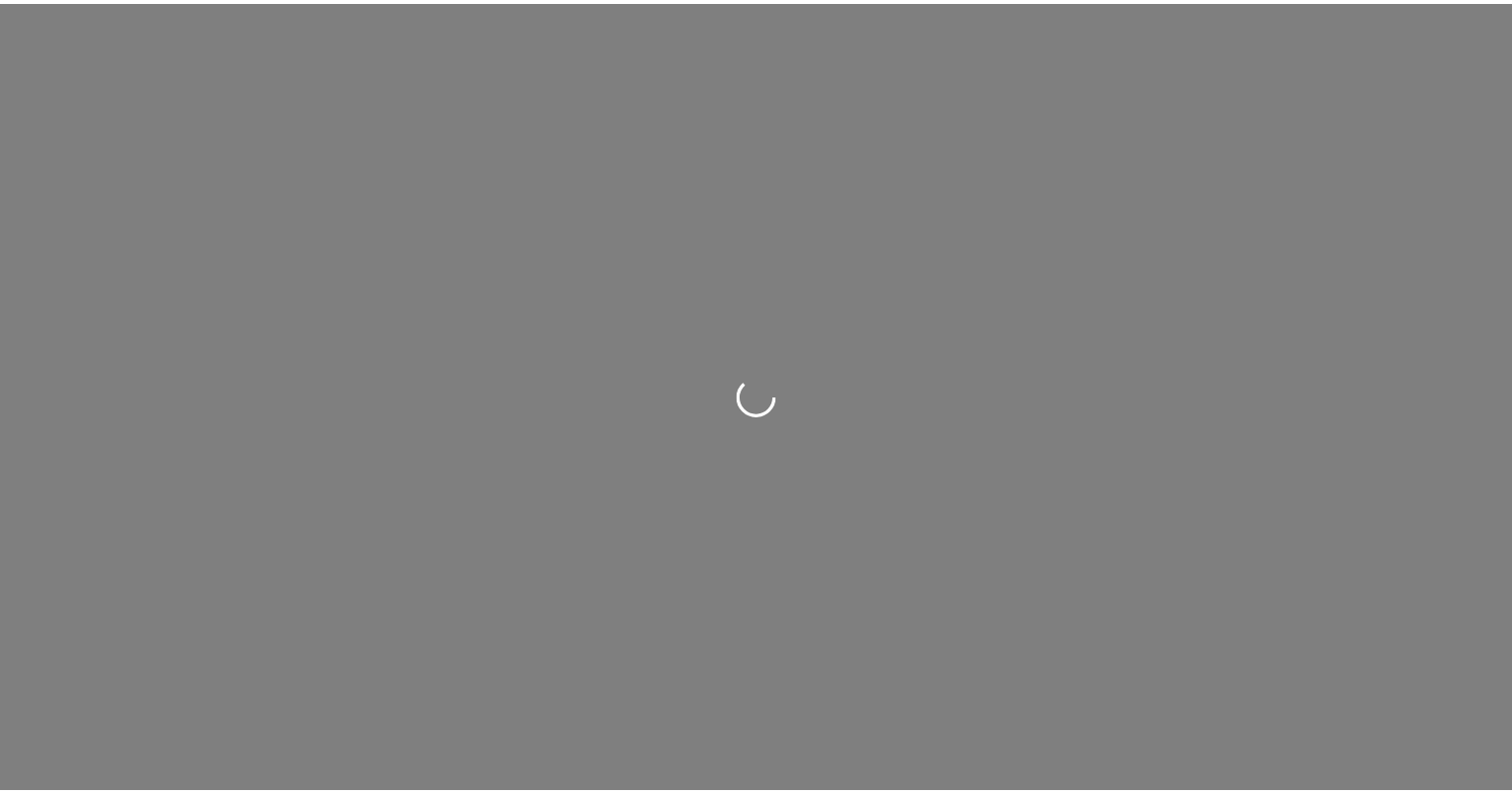 scroll, scrollTop: 0, scrollLeft: 0, axis: both 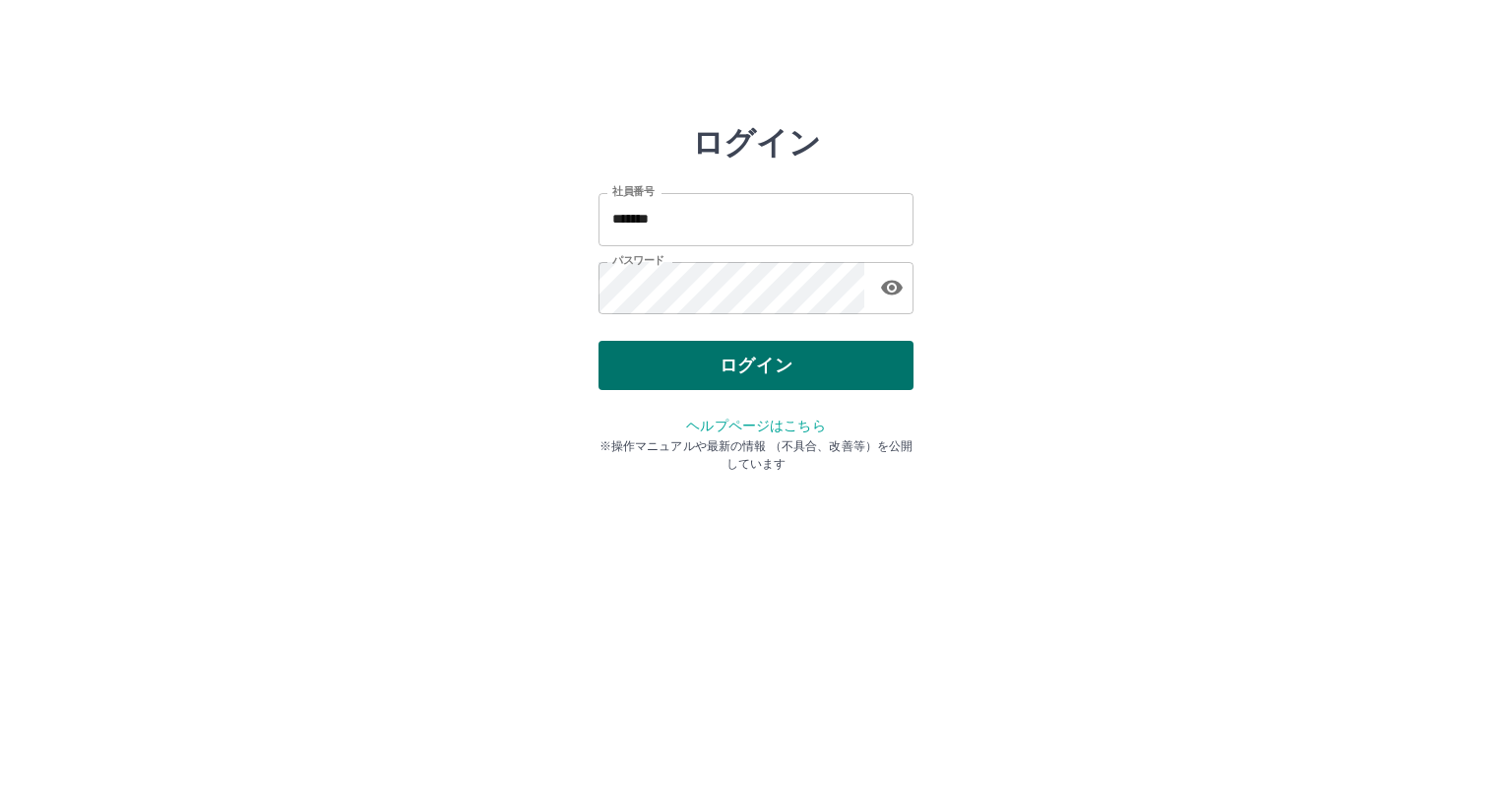 click on "ログイン" at bounding box center (756, 365) 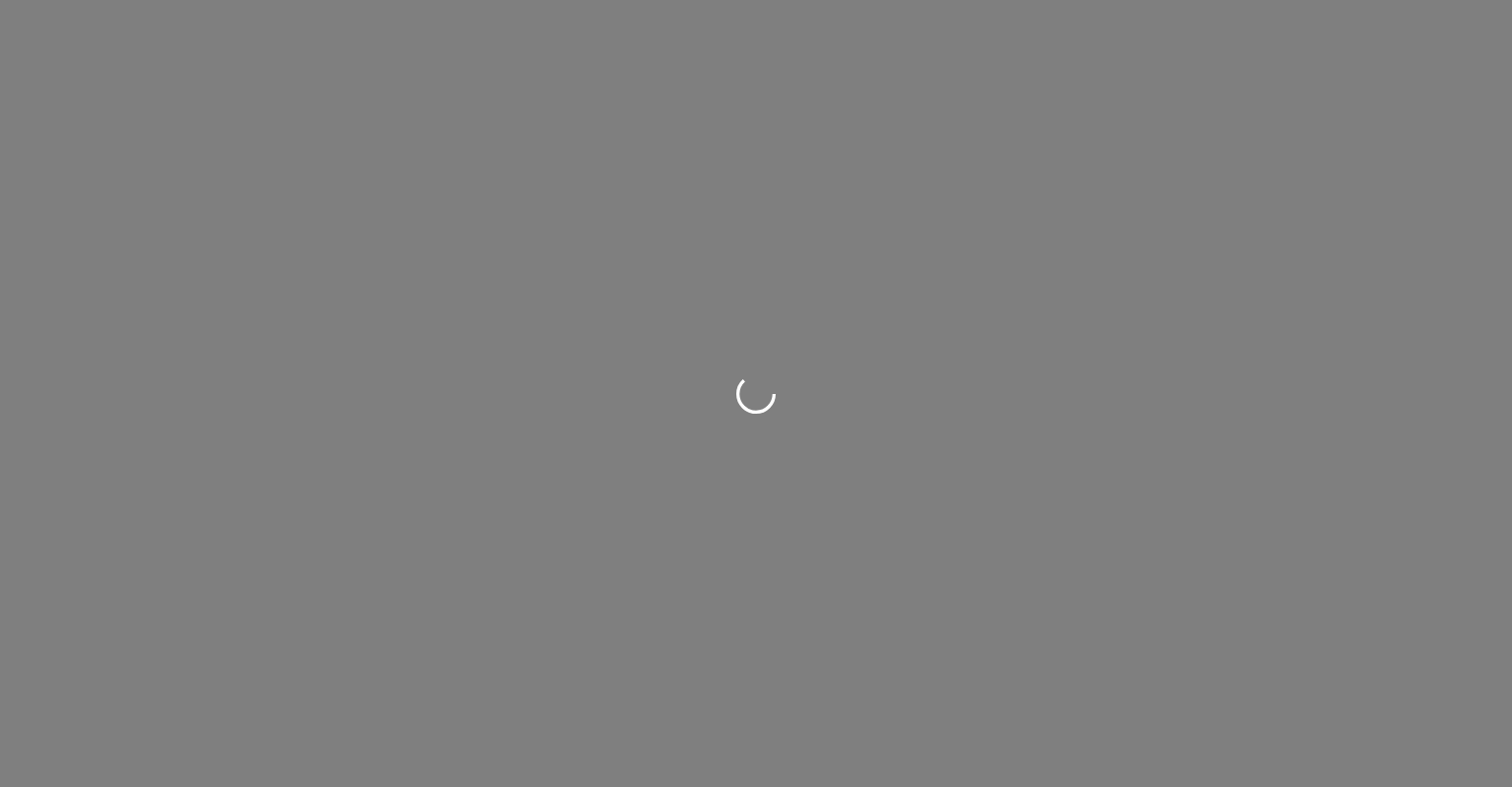 scroll, scrollTop: 0, scrollLeft: 0, axis: both 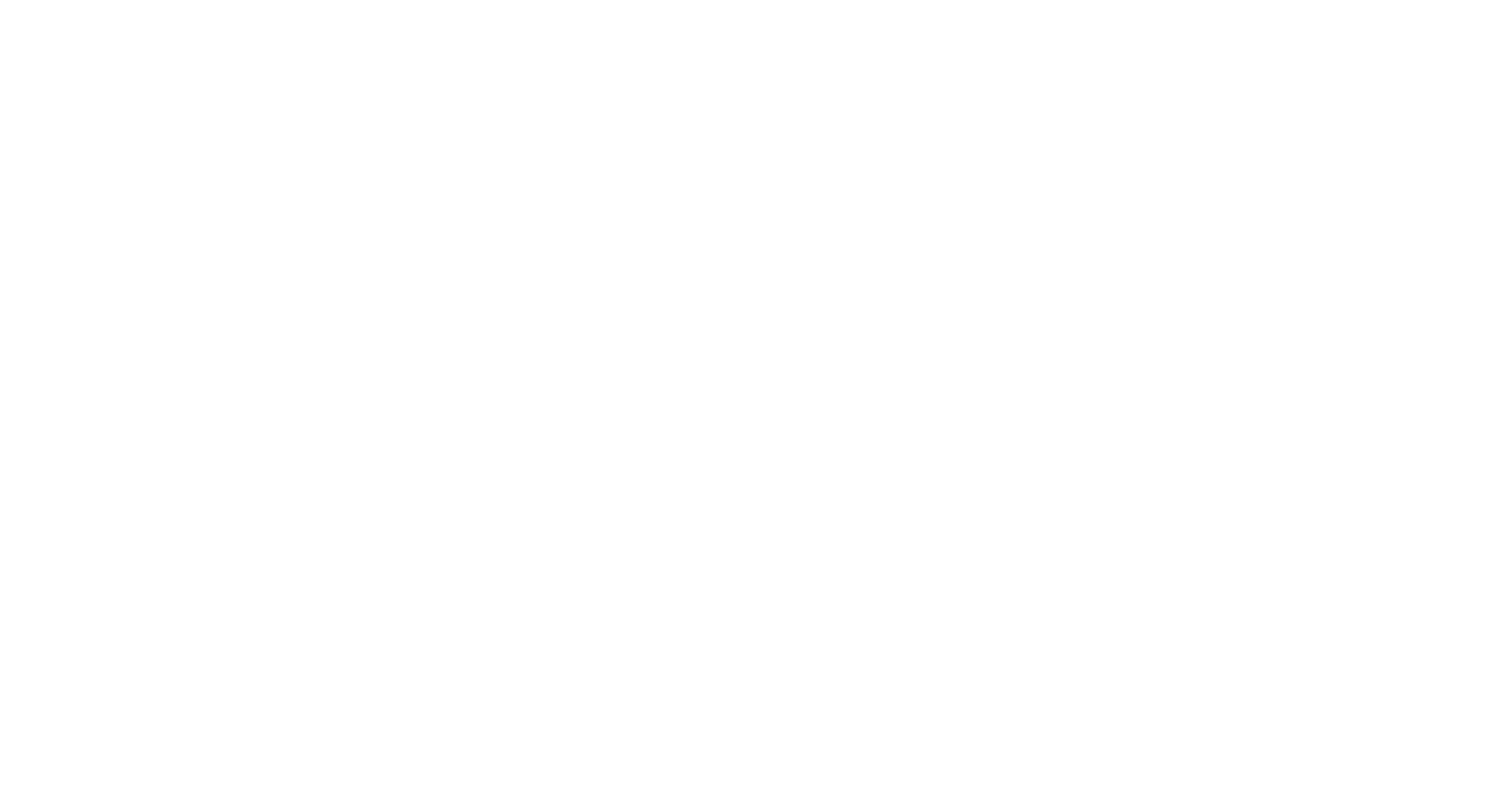 click at bounding box center (756, 0) 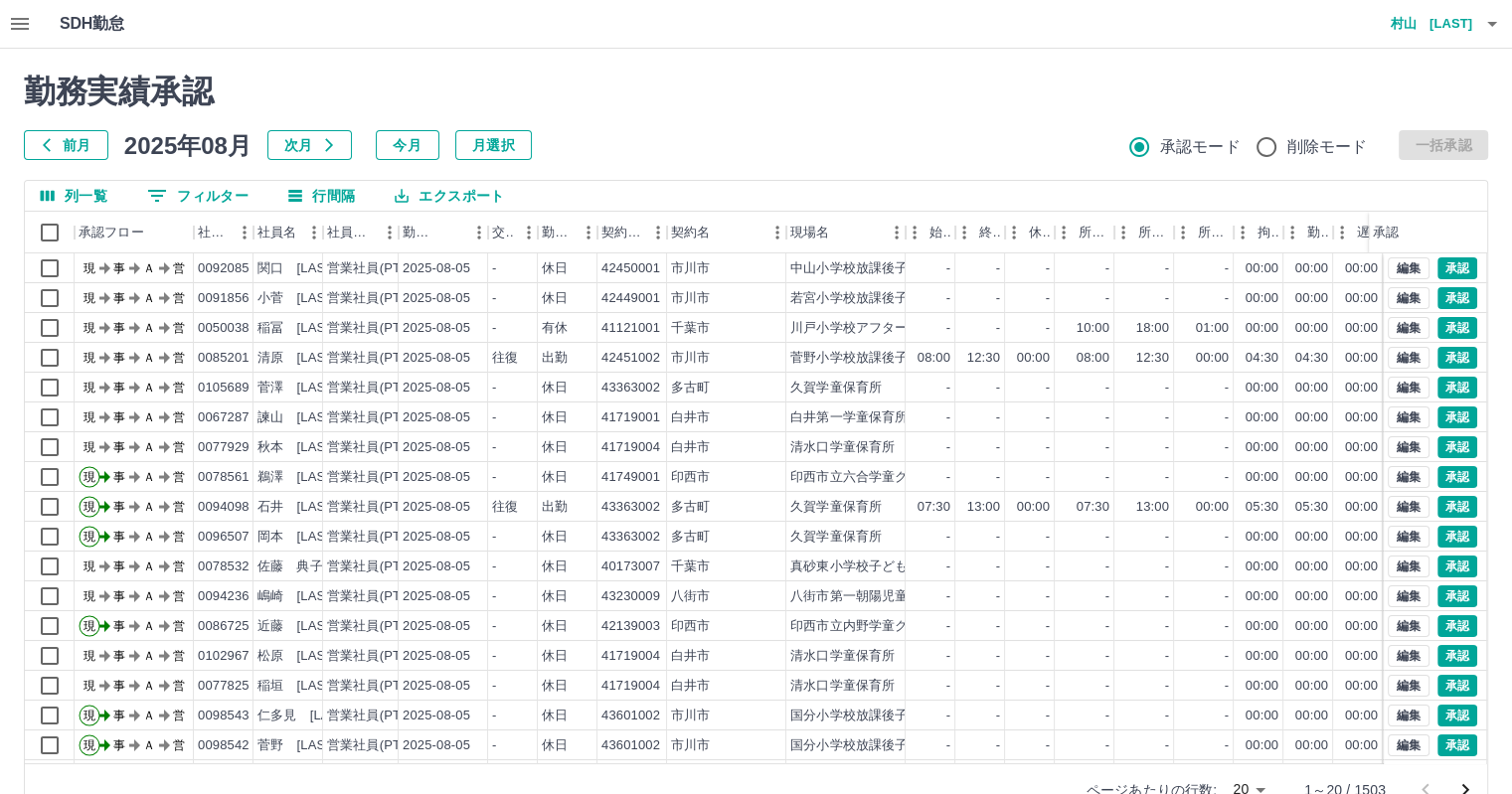 click on "0 フィルター" at bounding box center (198, 196) 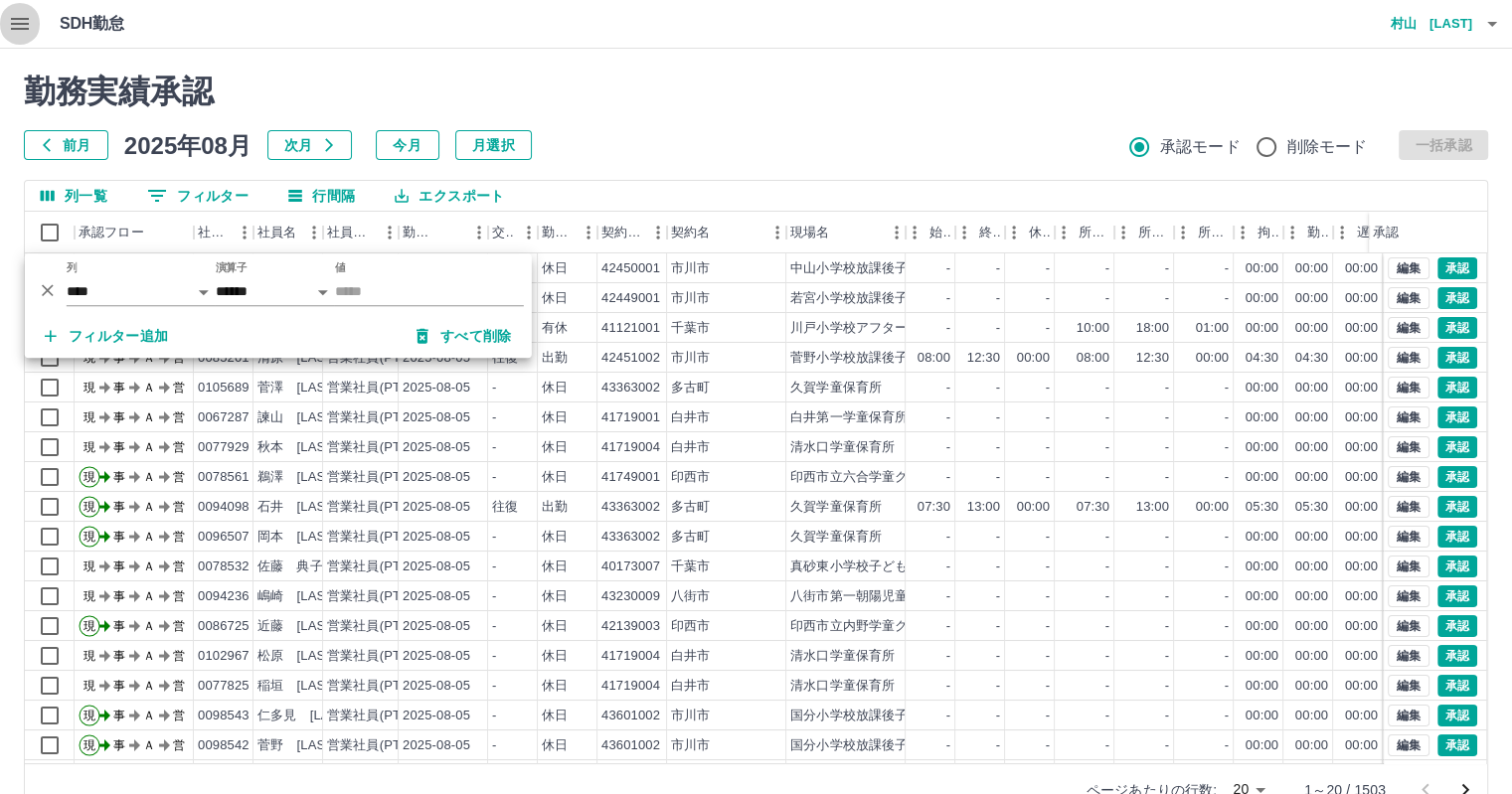click 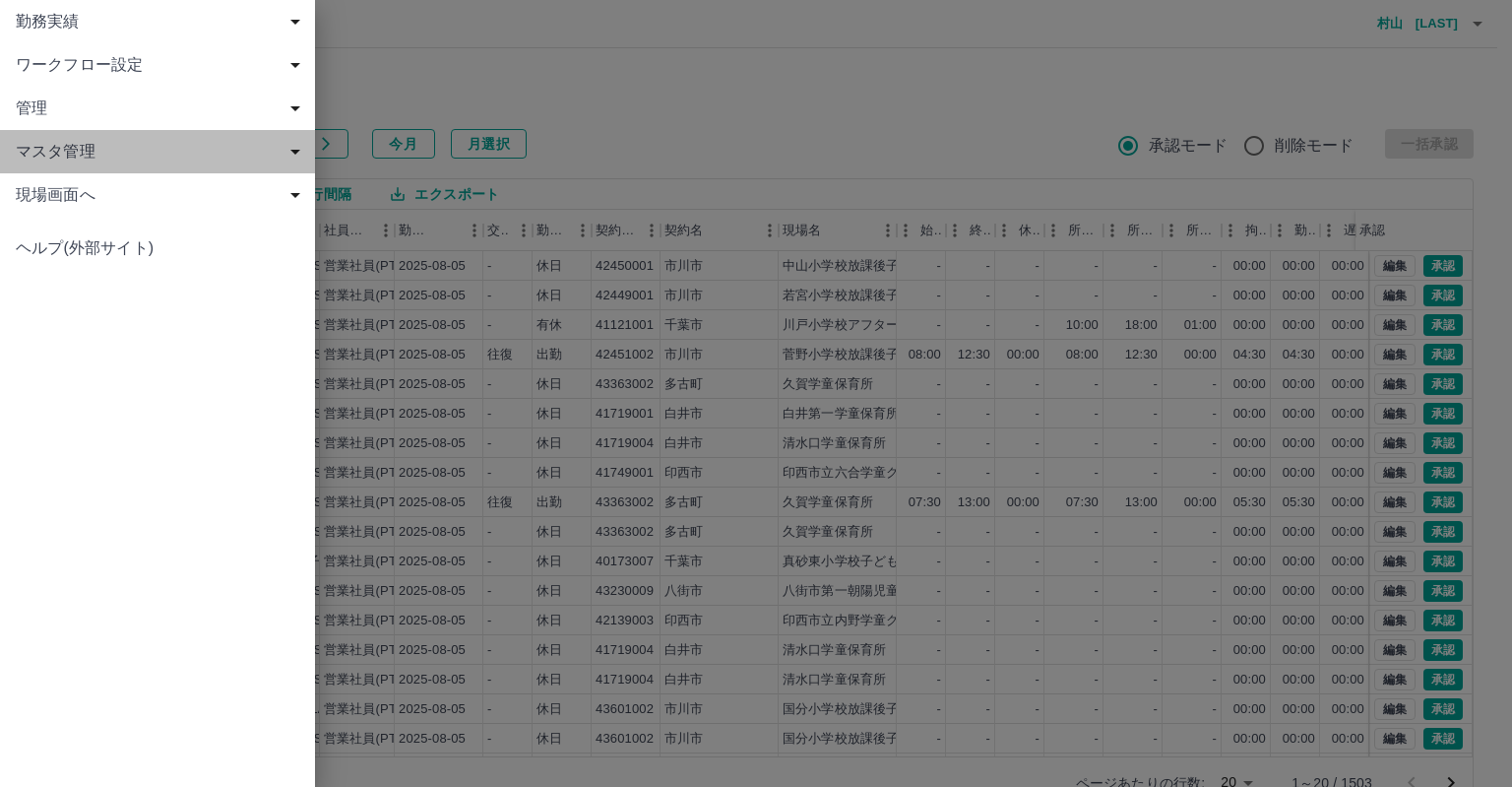 click on "マスタ管理" at bounding box center (161, 152) 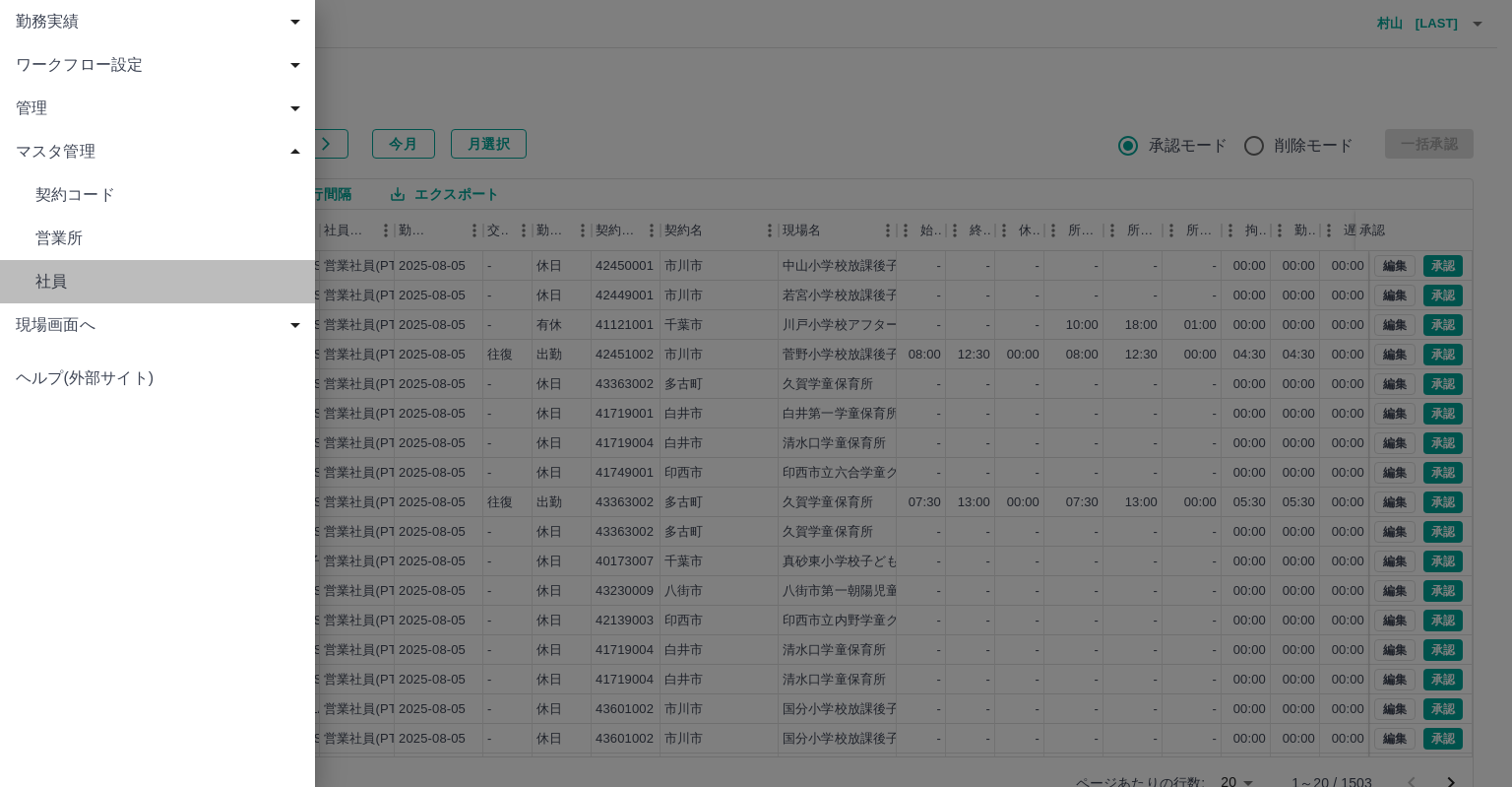 click on "社員" at bounding box center (167, 282) 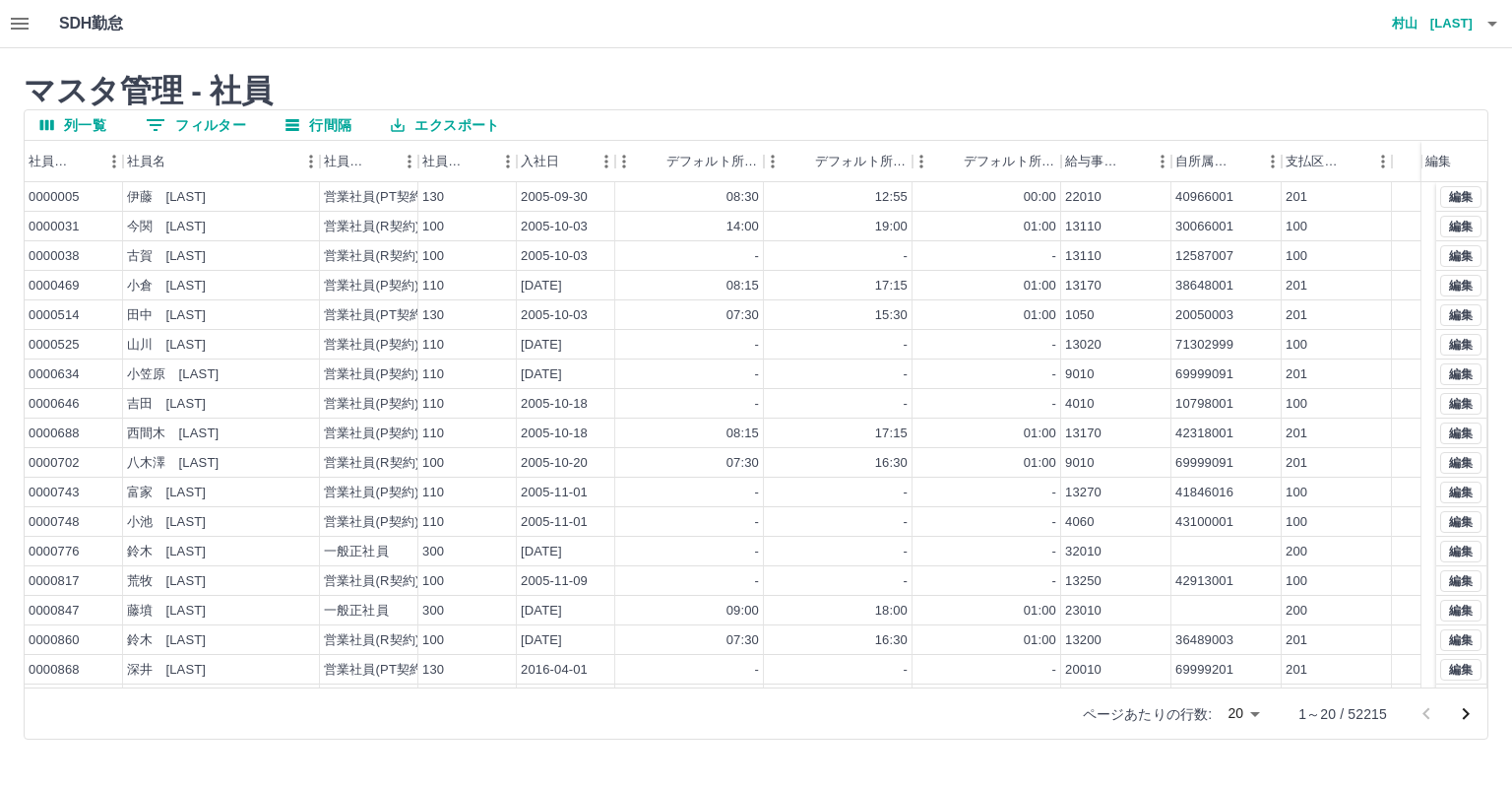 click on "0 フィルター" at bounding box center (196, 125) 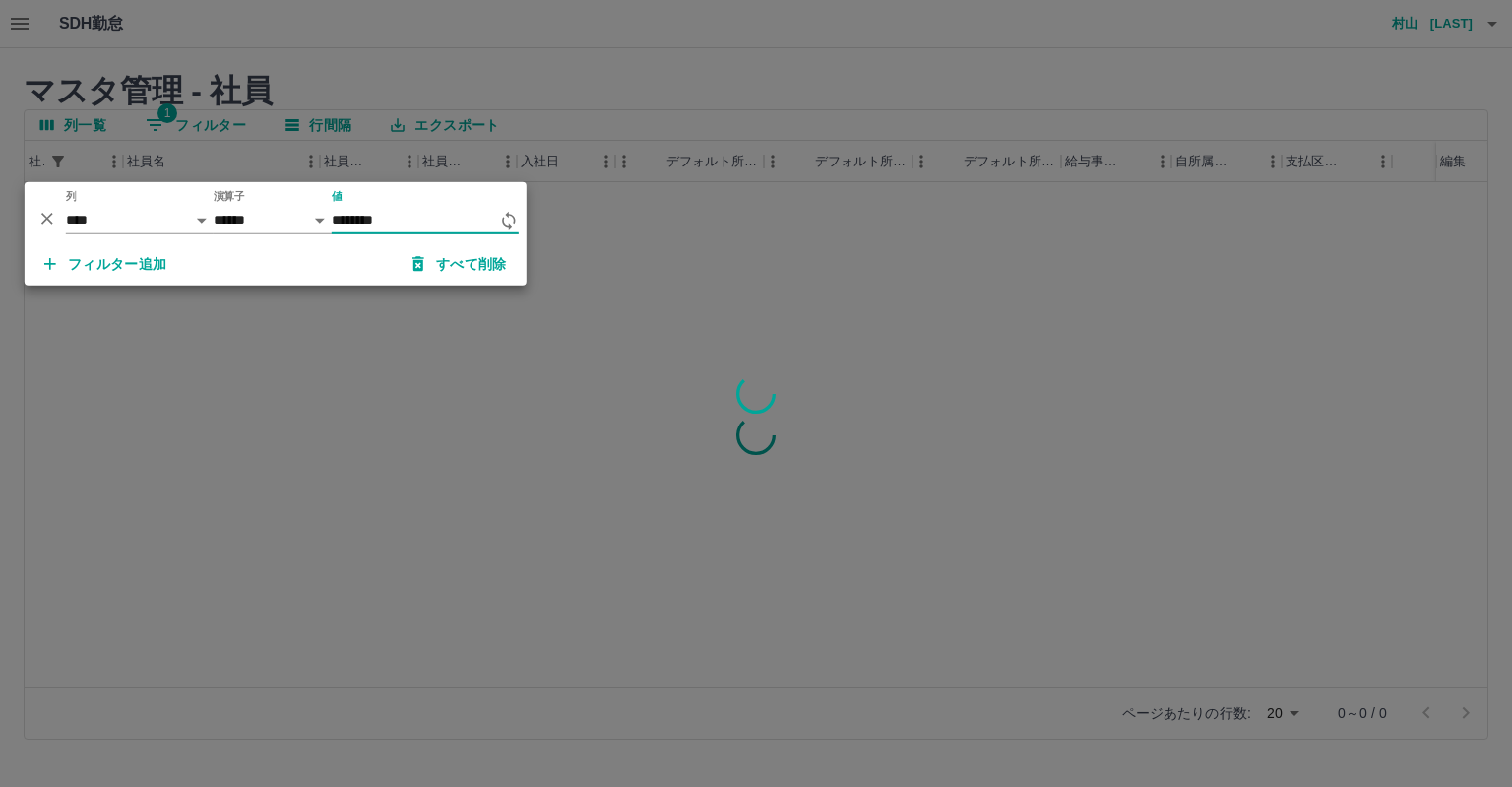 type on "********" 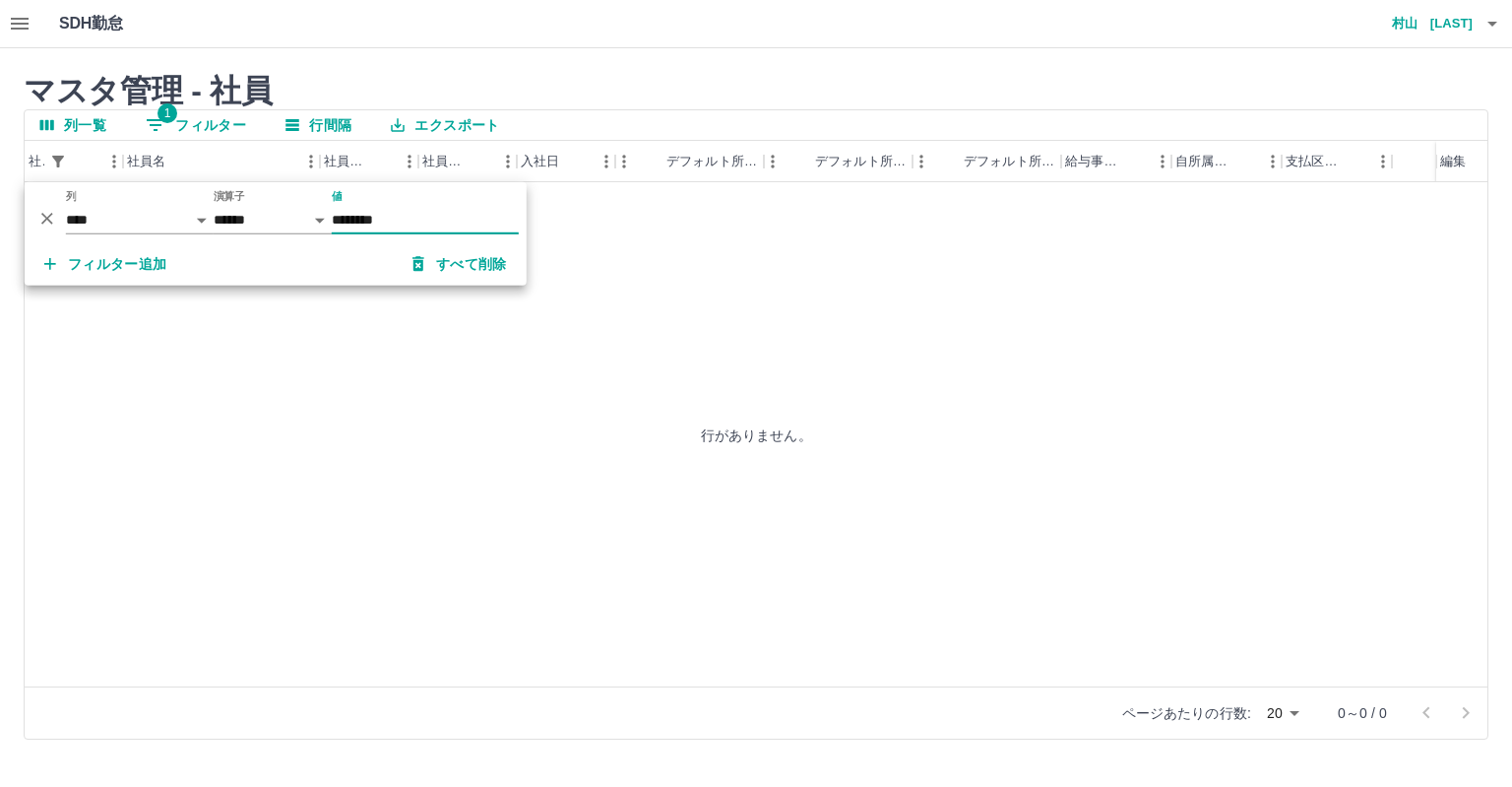 click on "行がありません。" at bounding box center [756, 434] 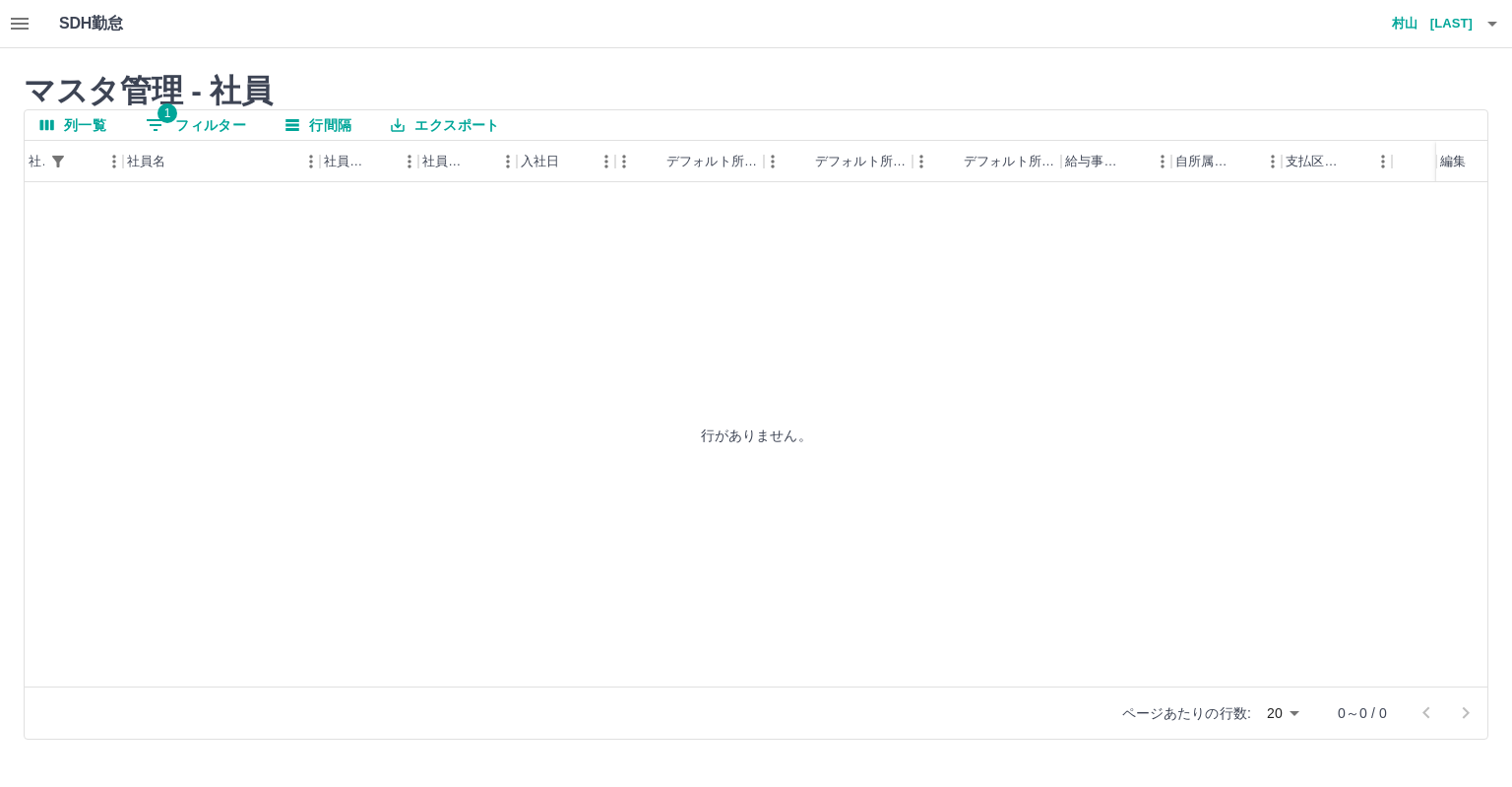click on "1 フィルター" at bounding box center [196, 125] 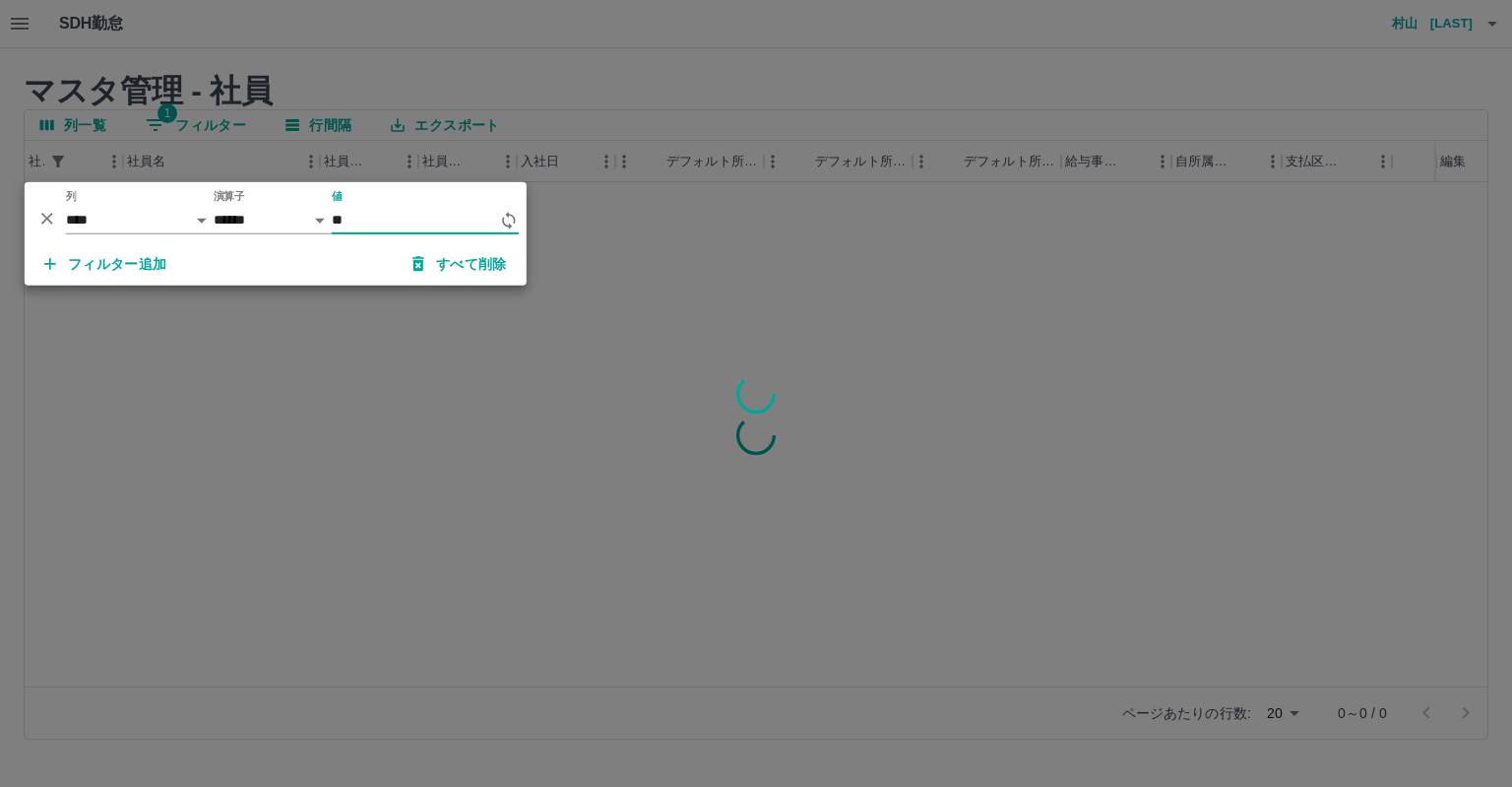 type on "*" 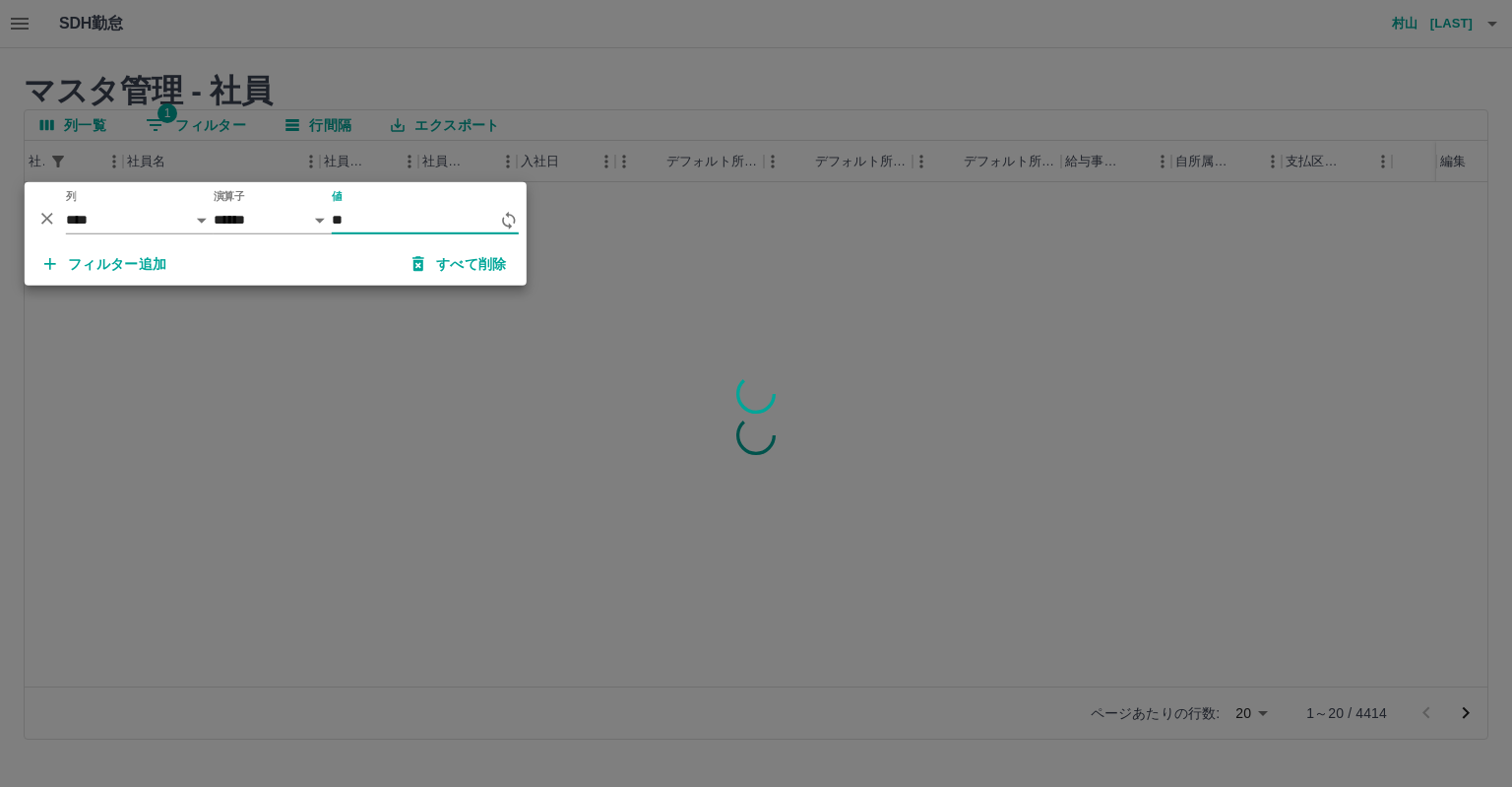 type on "*" 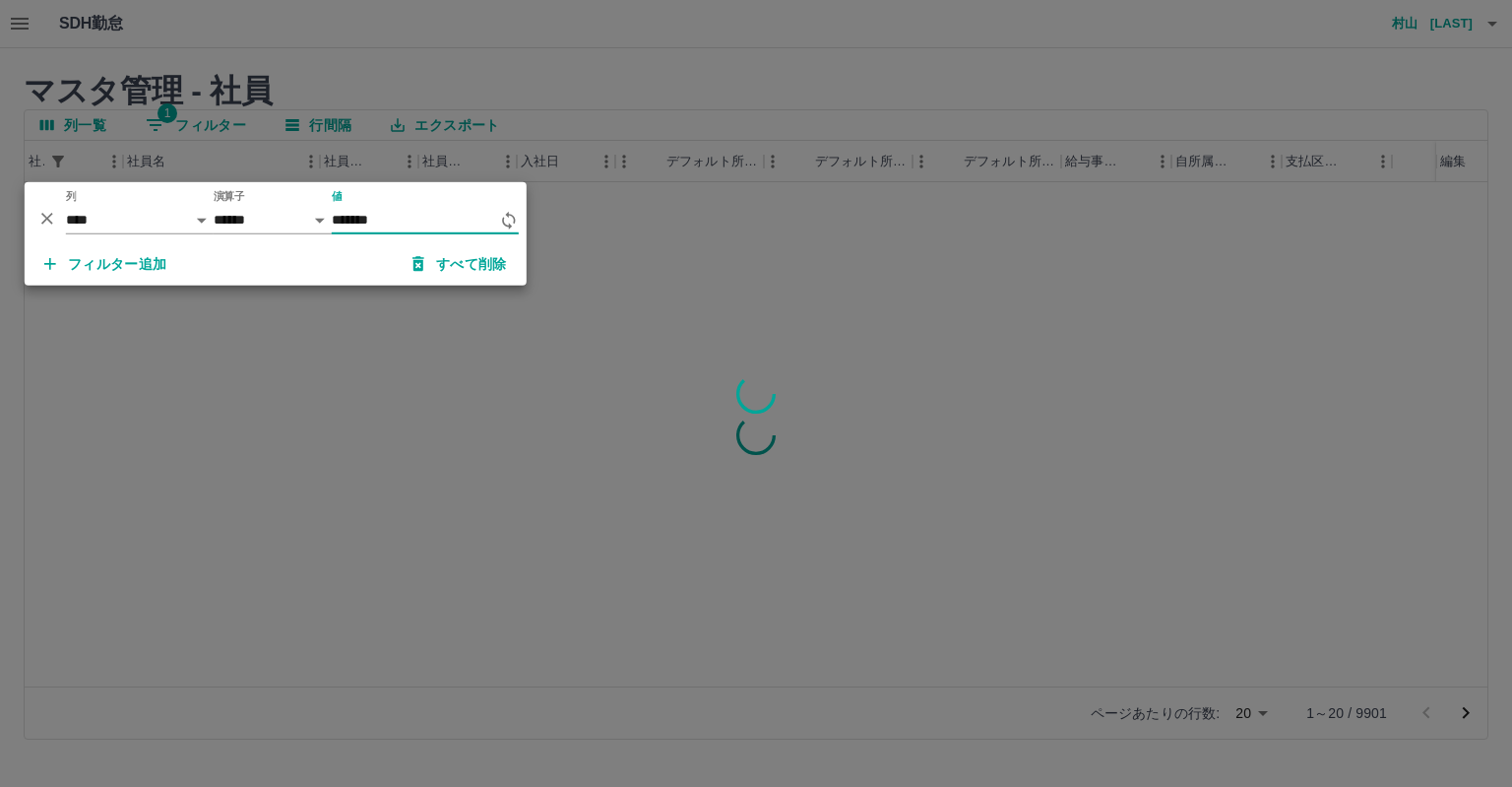 type on "*******" 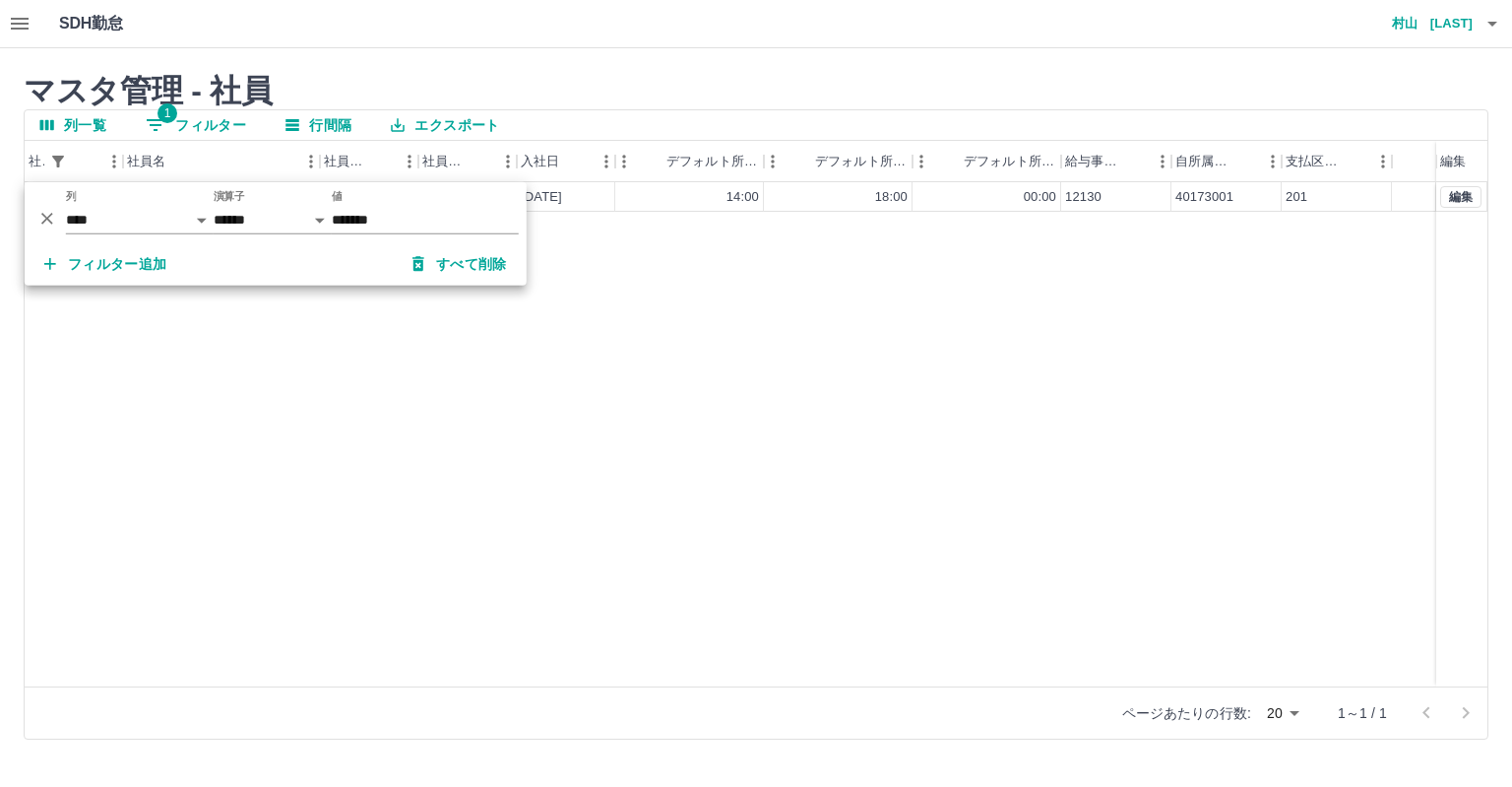 click on "0081149 [NAME] [LAST] 営業社員(PT契約) 130 [DATE] 14:00 18:00 00:00 12130 40173001 201 編集" at bounding box center [756, 434] 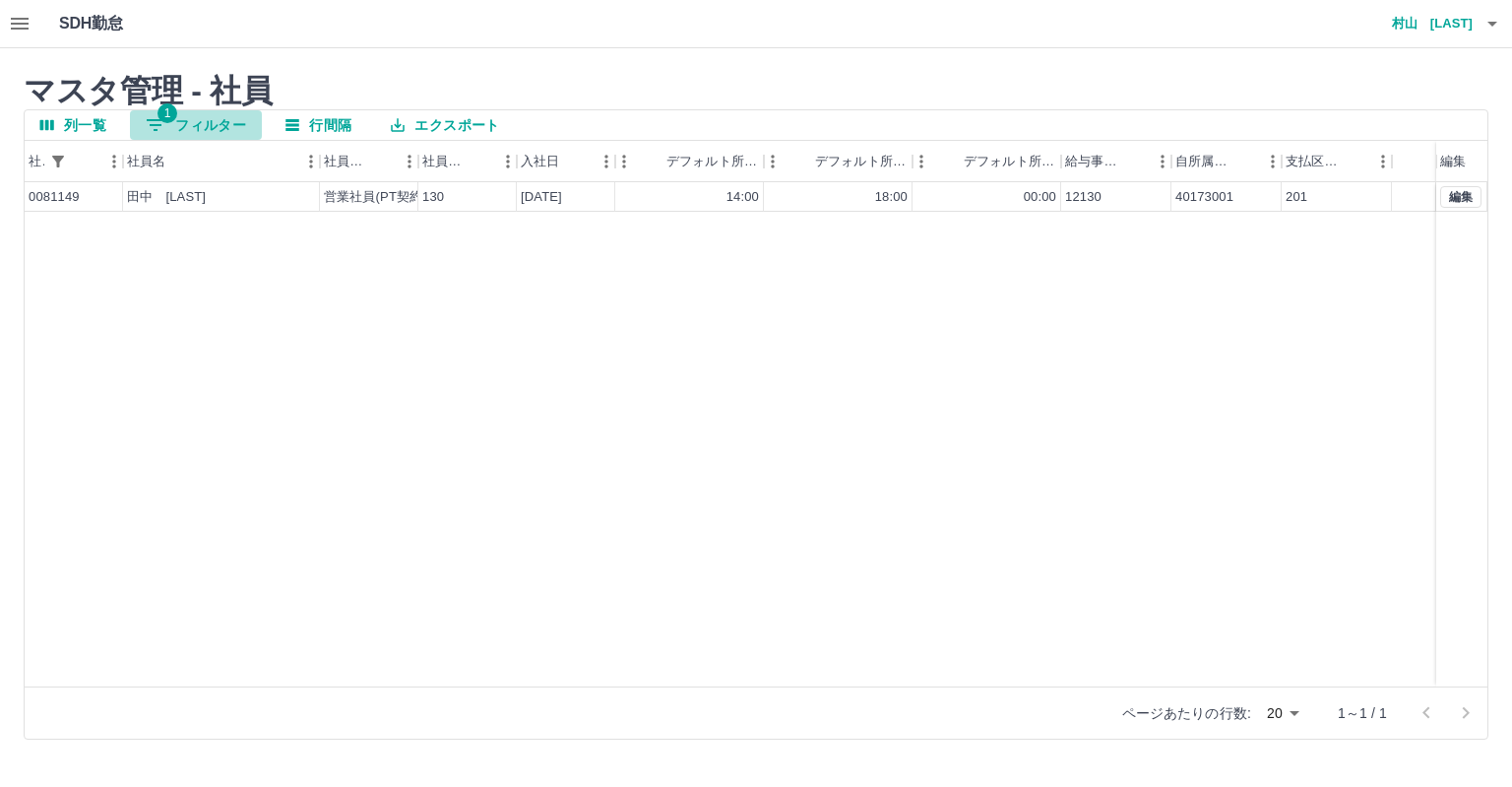 click on "1 フィルター" at bounding box center [196, 125] 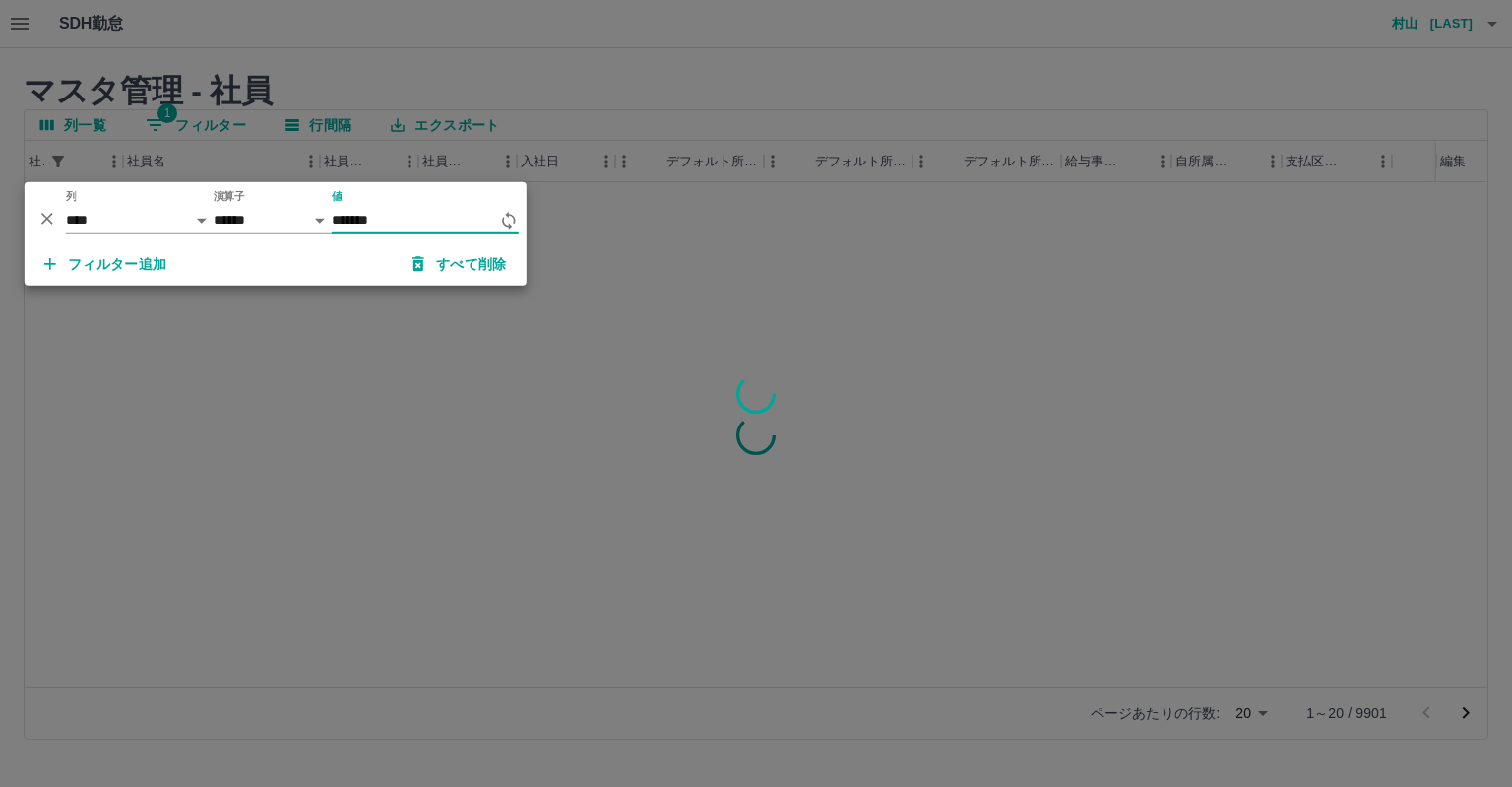 type on "*******" 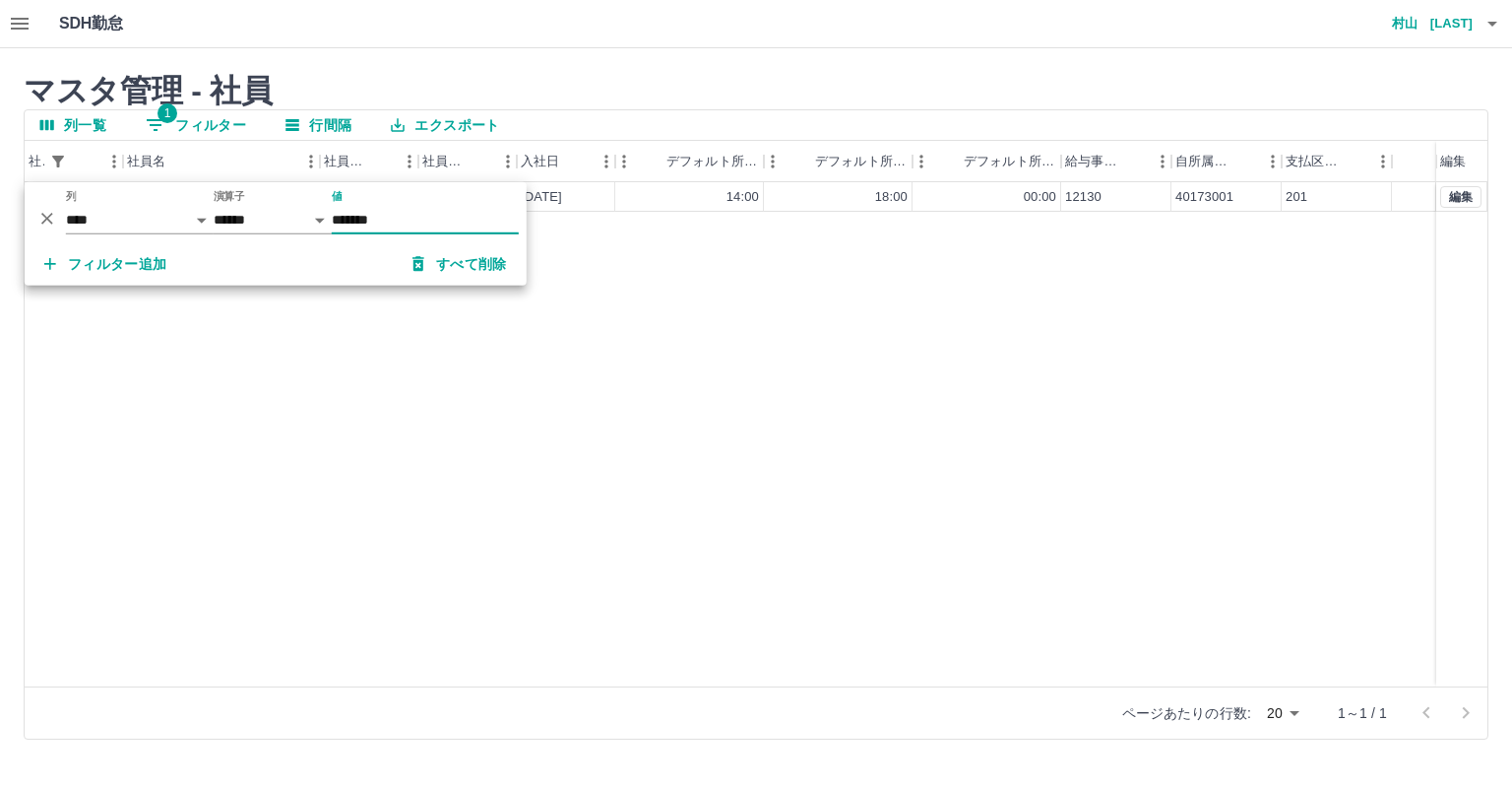 click on "マスタ管理 - 社員" at bounding box center (756, 91) 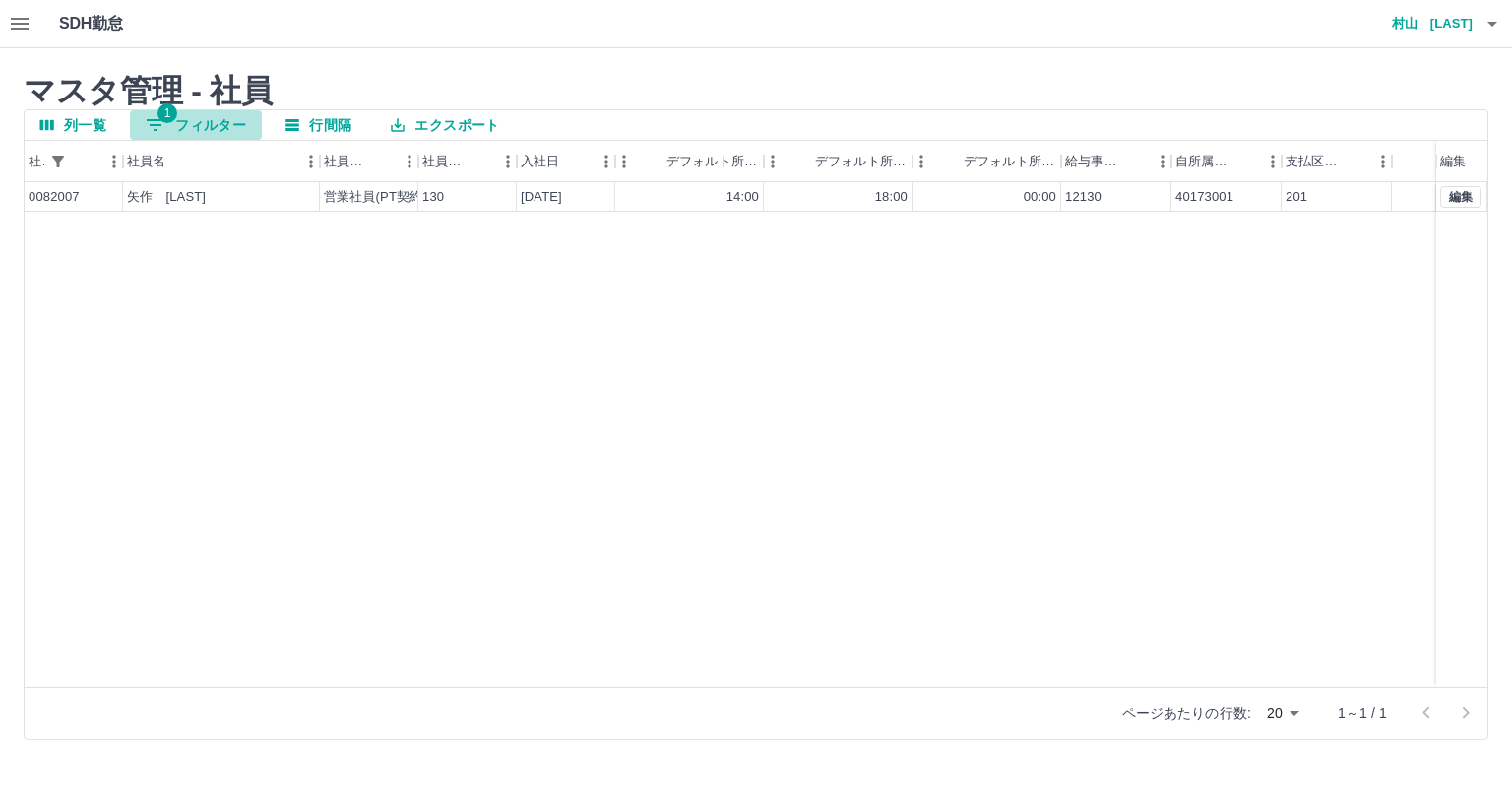 click on "1 フィルター" at bounding box center [196, 125] 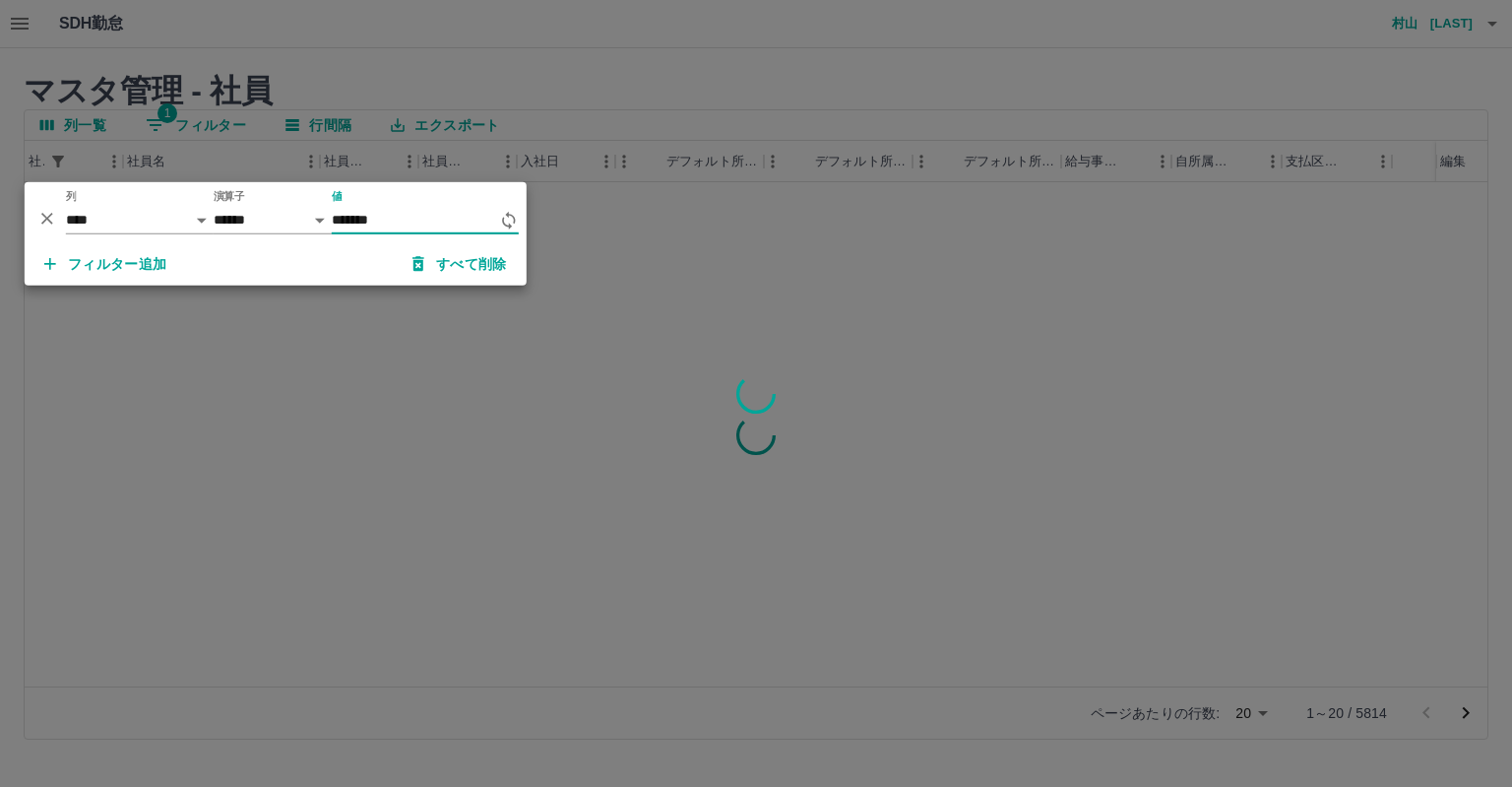 type on "*******" 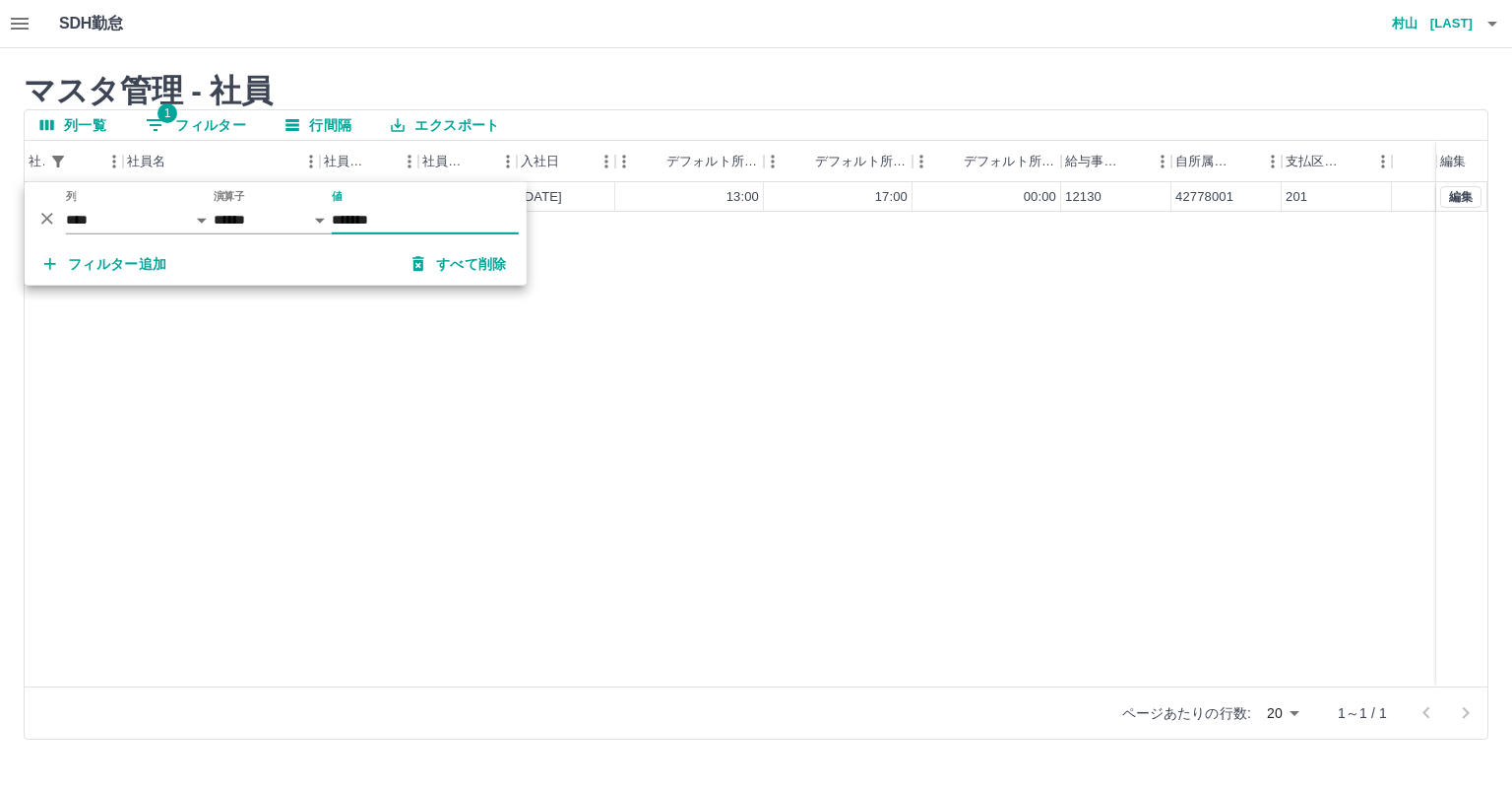 click on "0063309 [NAME] [LAST] 営業社員(PT契約) 130 [DATE] 13:00 17:00 00:00 12130 42778001 201 編集" at bounding box center (756, 434) 